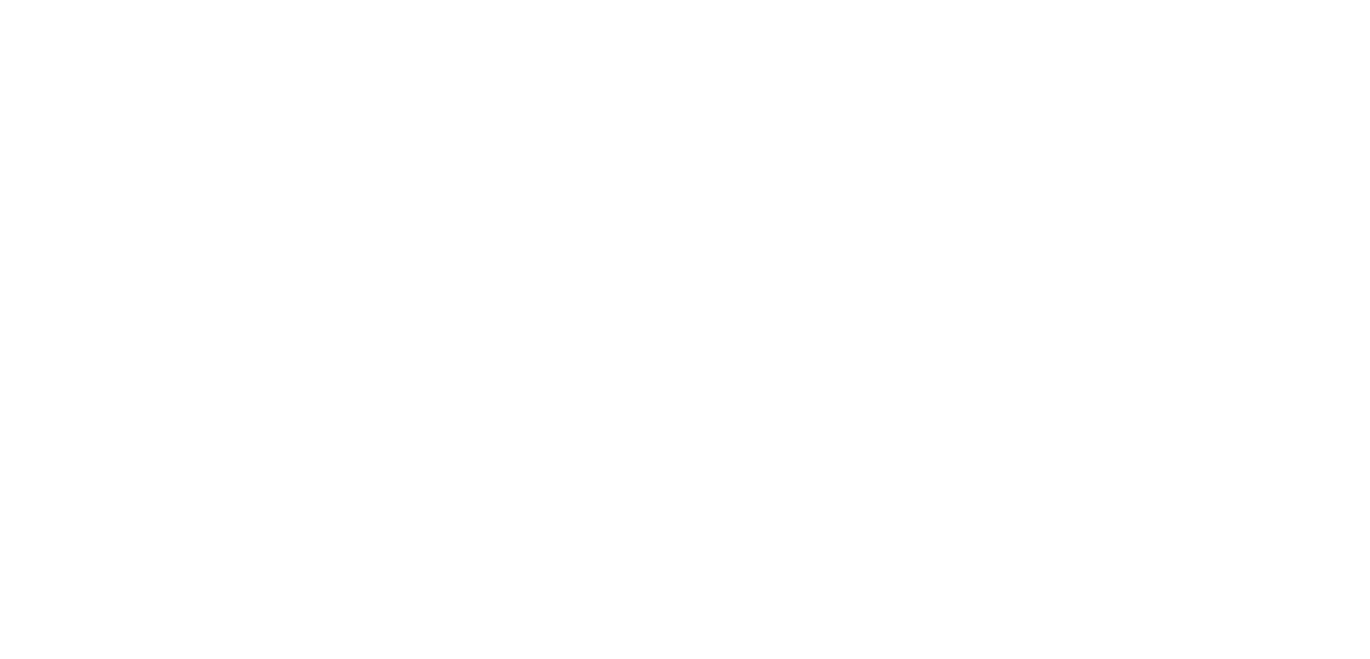 scroll, scrollTop: 0, scrollLeft: 0, axis: both 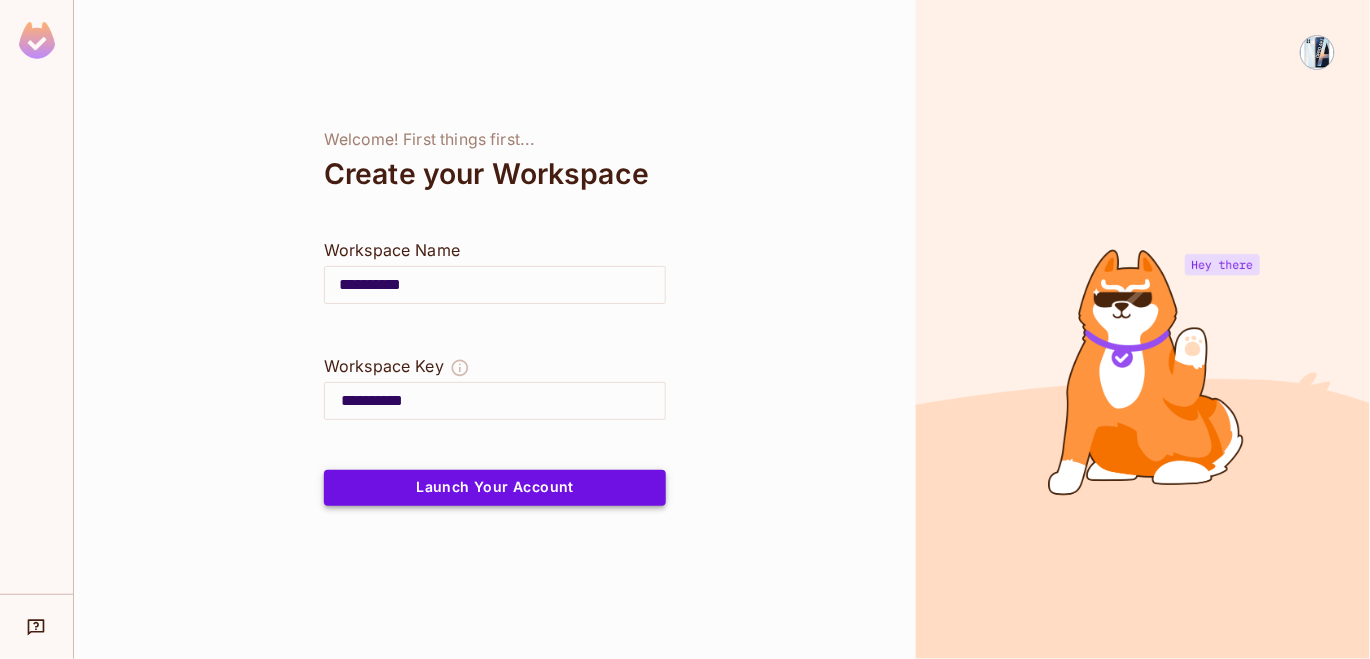 click on "Launch Your Account" at bounding box center (495, 488) 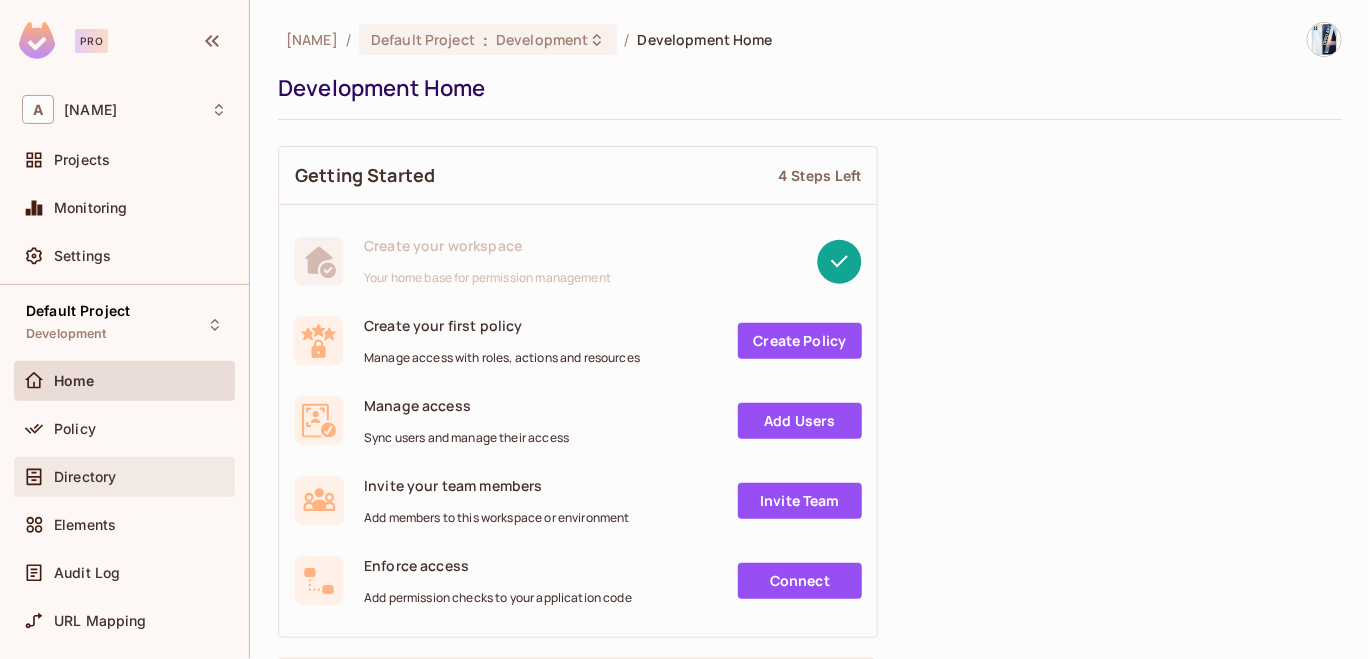 click on "Directory" at bounding box center (124, 477) 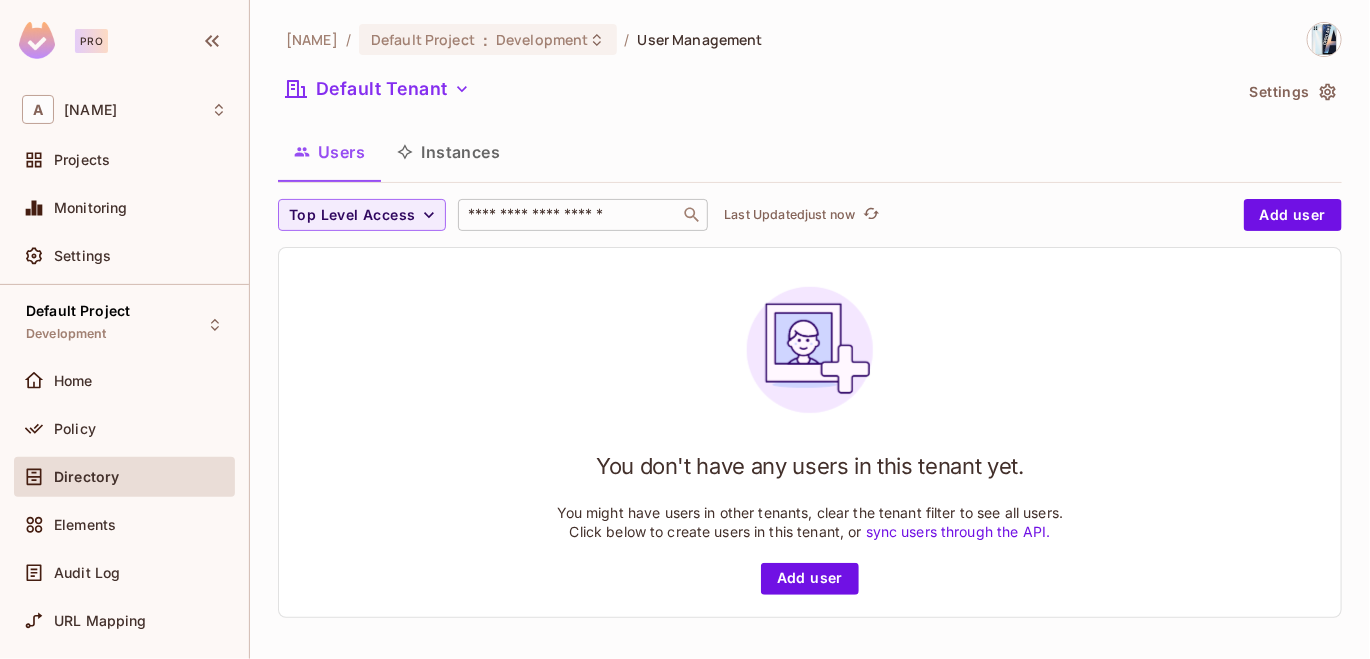 click at bounding box center (569, 215) 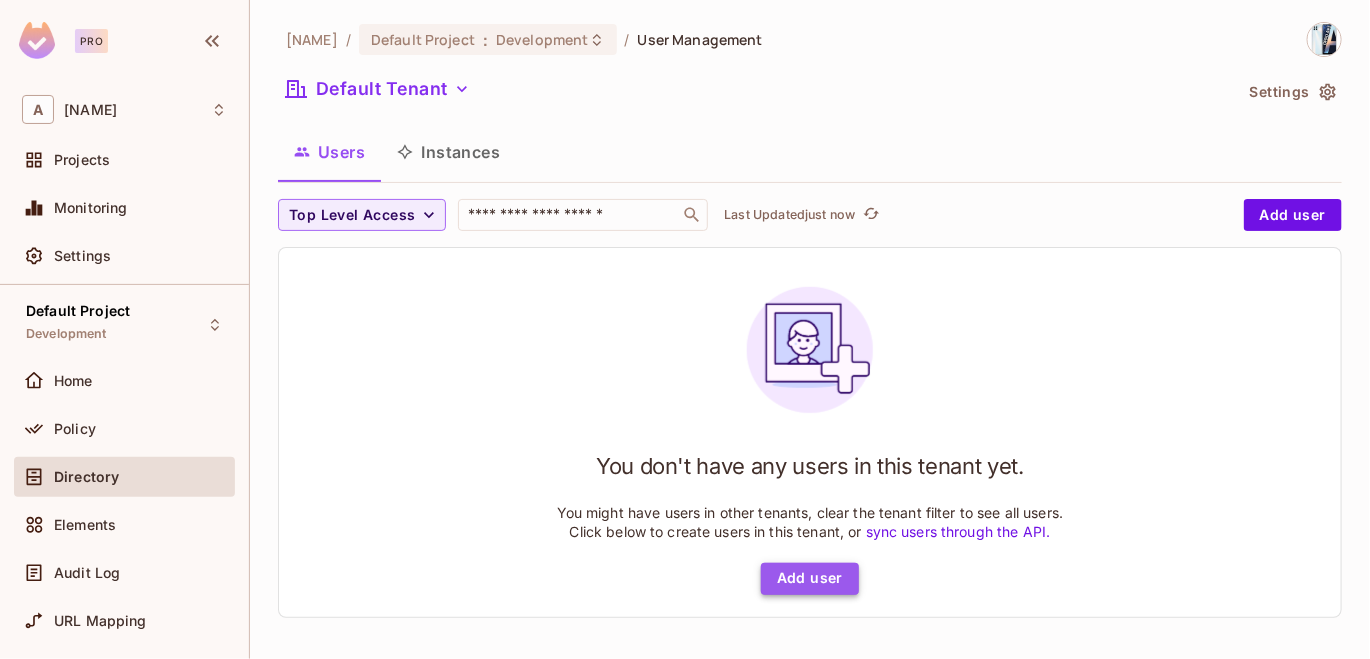 click on "Add user" at bounding box center [810, 579] 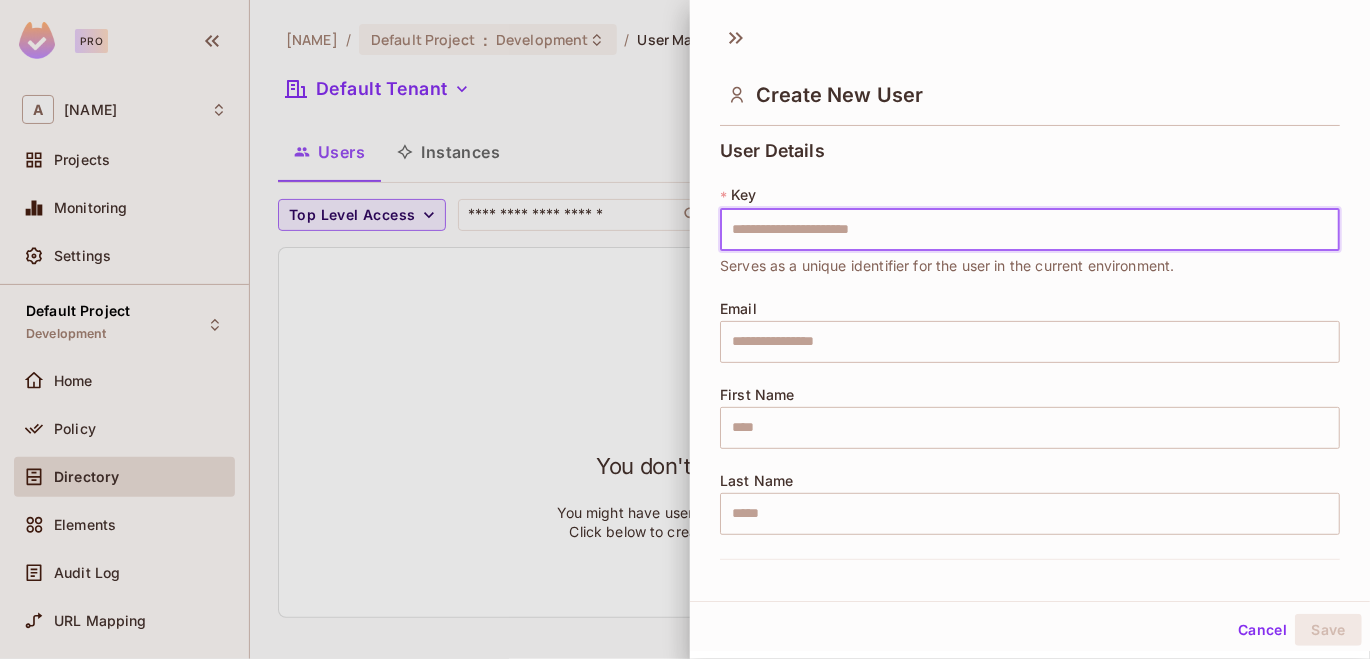 click at bounding box center [1030, 230] 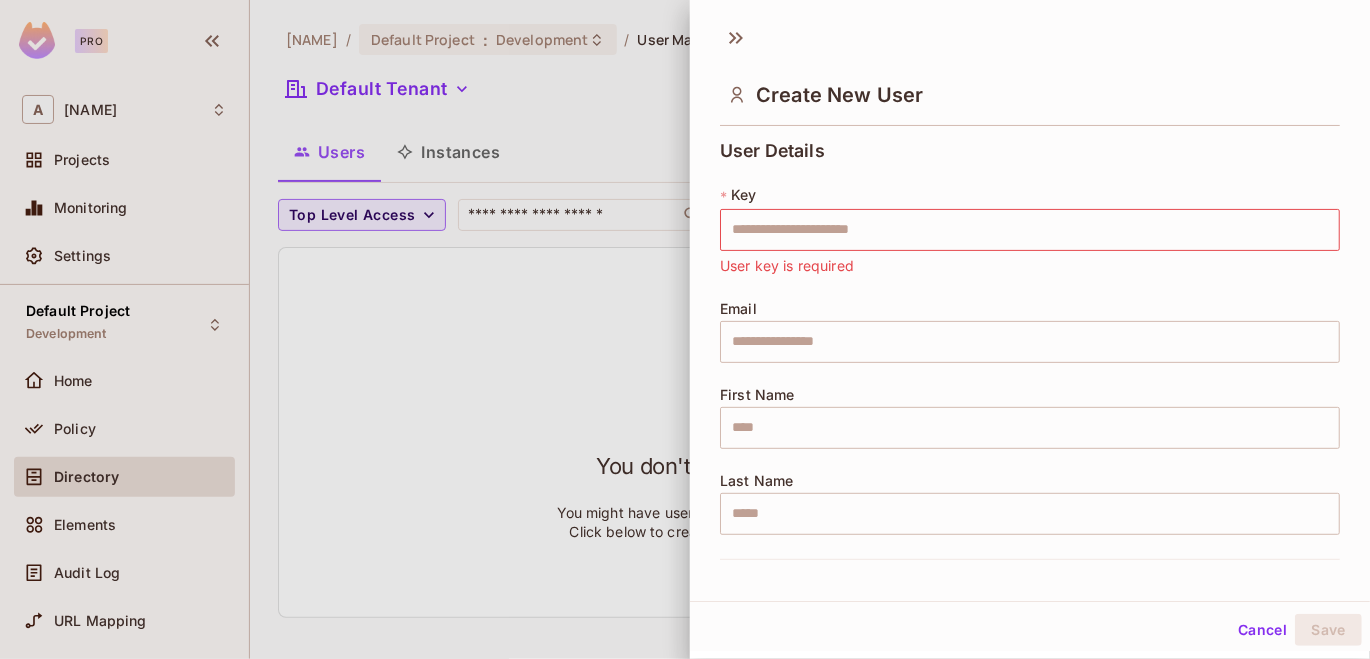 click at bounding box center [685, 329] 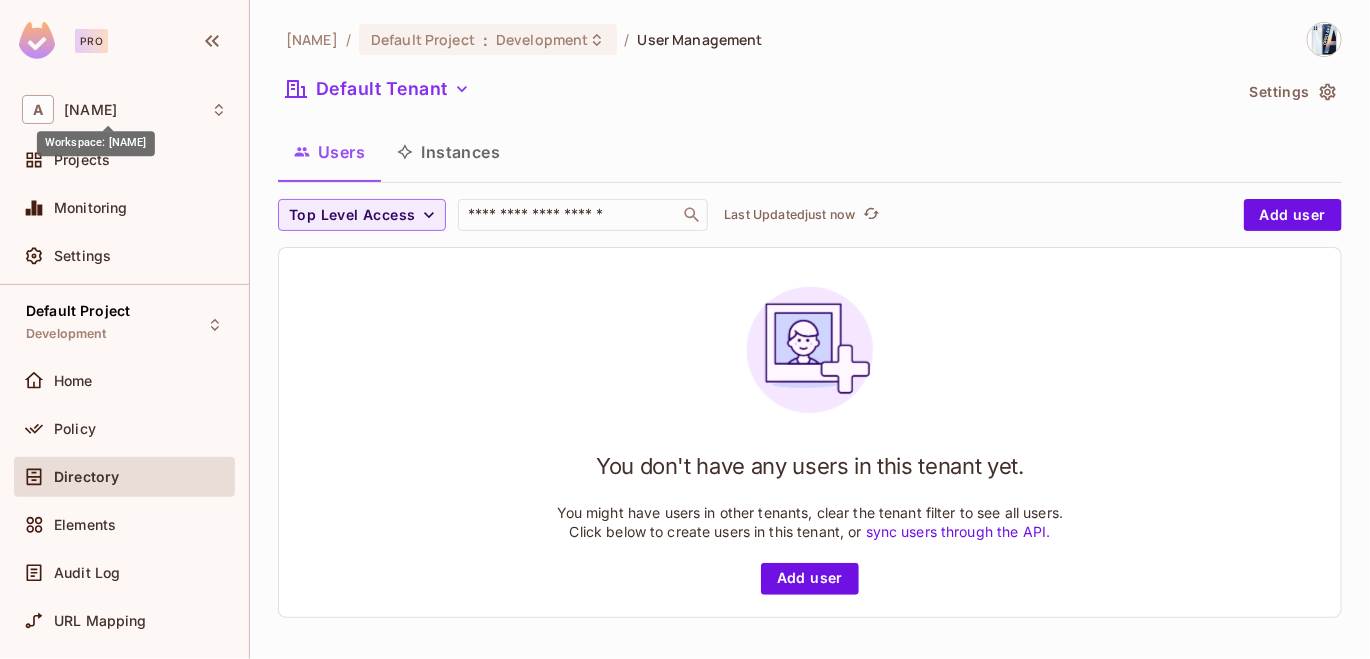 click on "[NAME]" at bounding box center [90, 110] 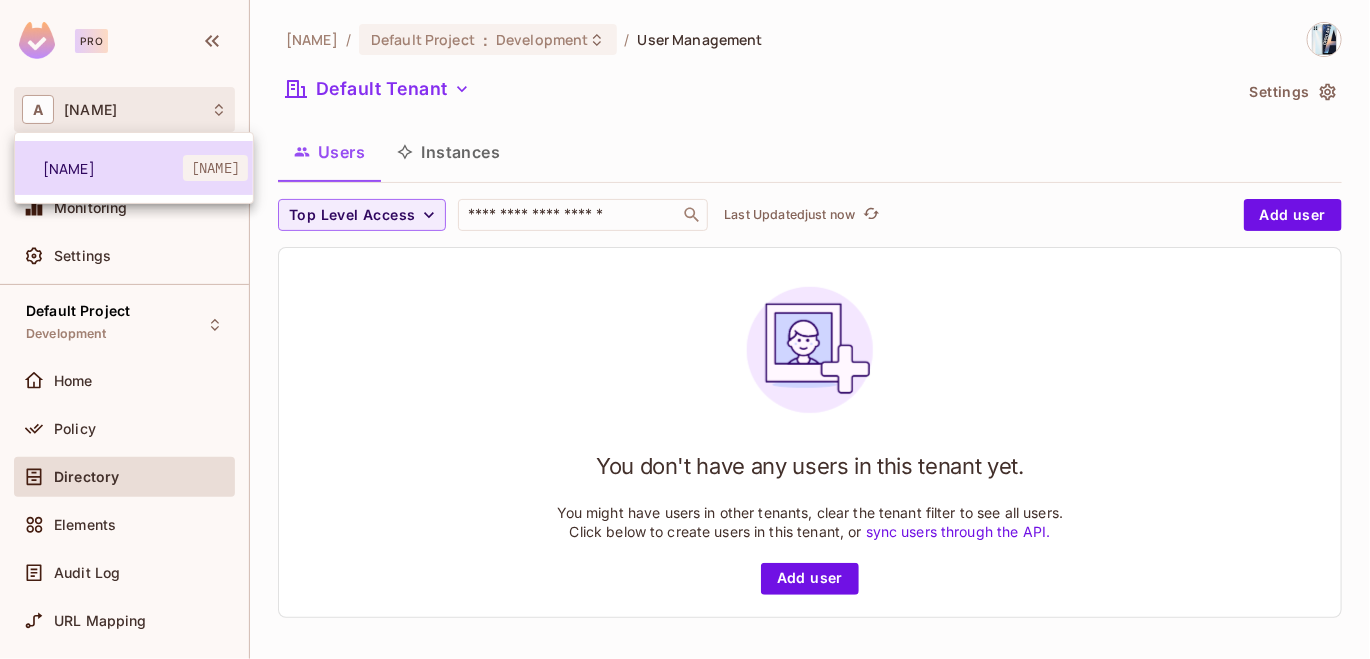 click on "[NAME]" at bounding box center [113, 168] 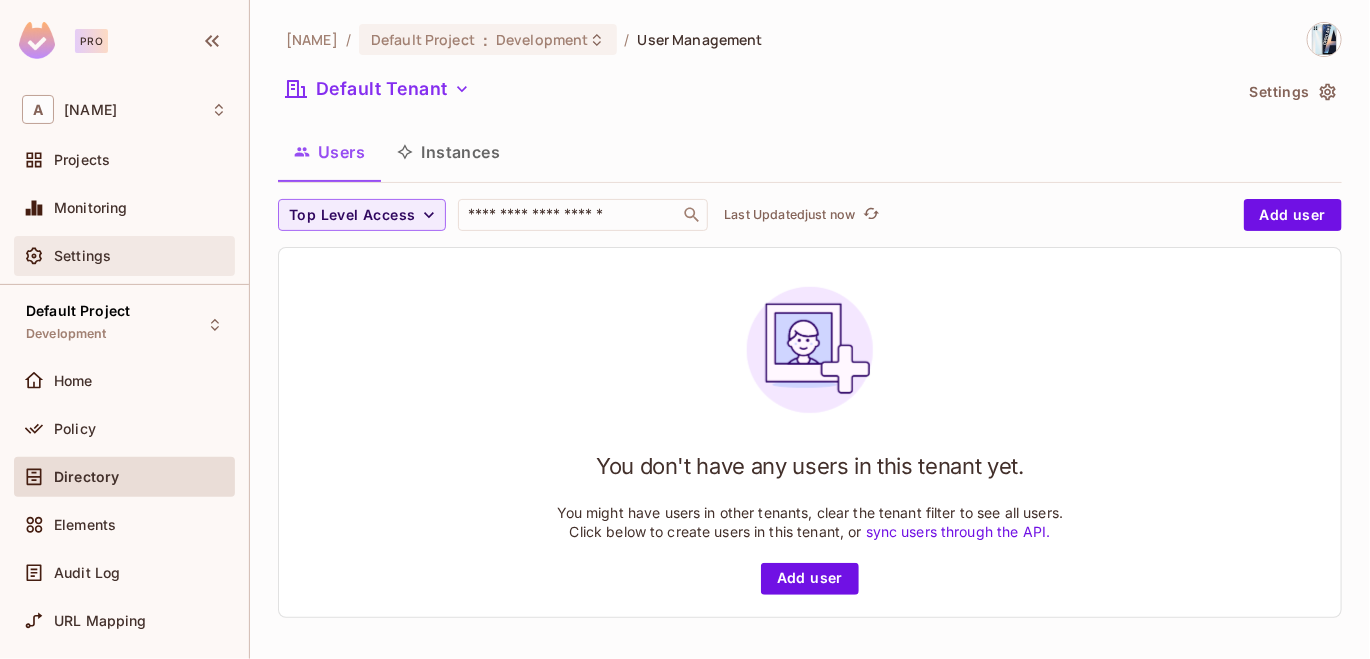 click on "Settings" at bounding box center (124, 256) 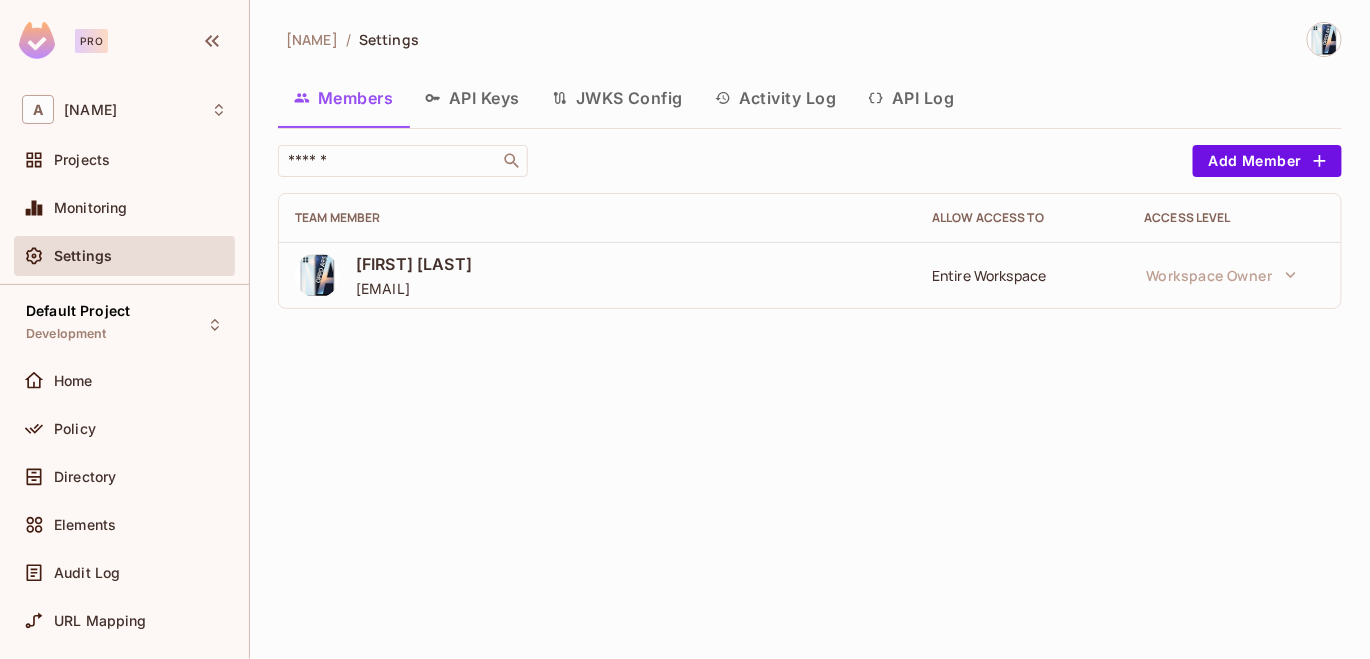 click on "API Keys" at bounding box center (472, 98) 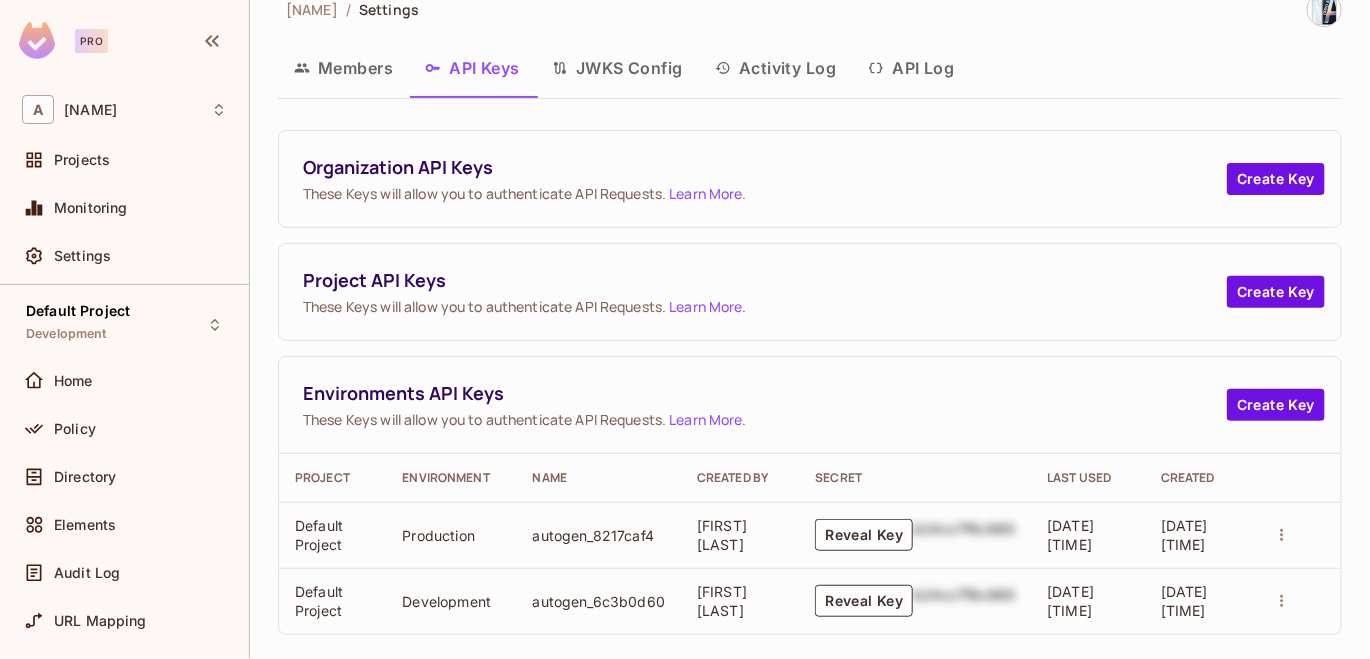 scroll, scrollTop: 47, scrollLeft: 0, axis: vertical 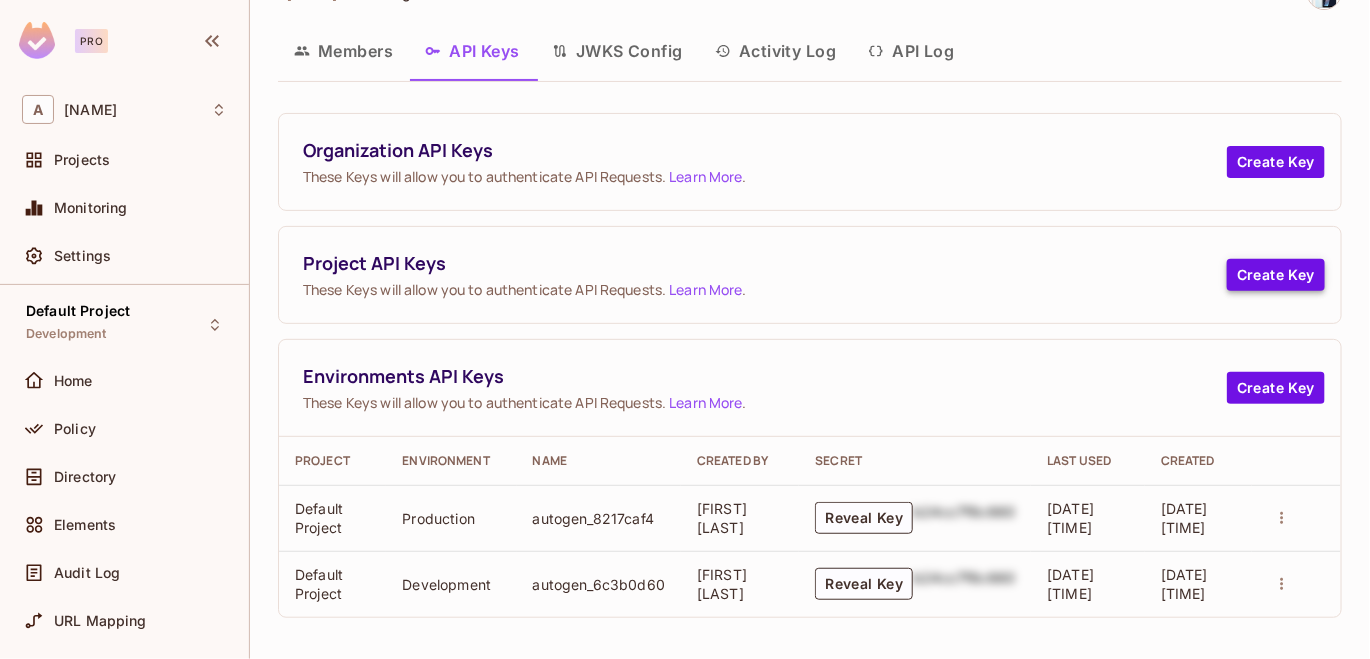 click on "Create Key" at bounding box center (1276, 275) 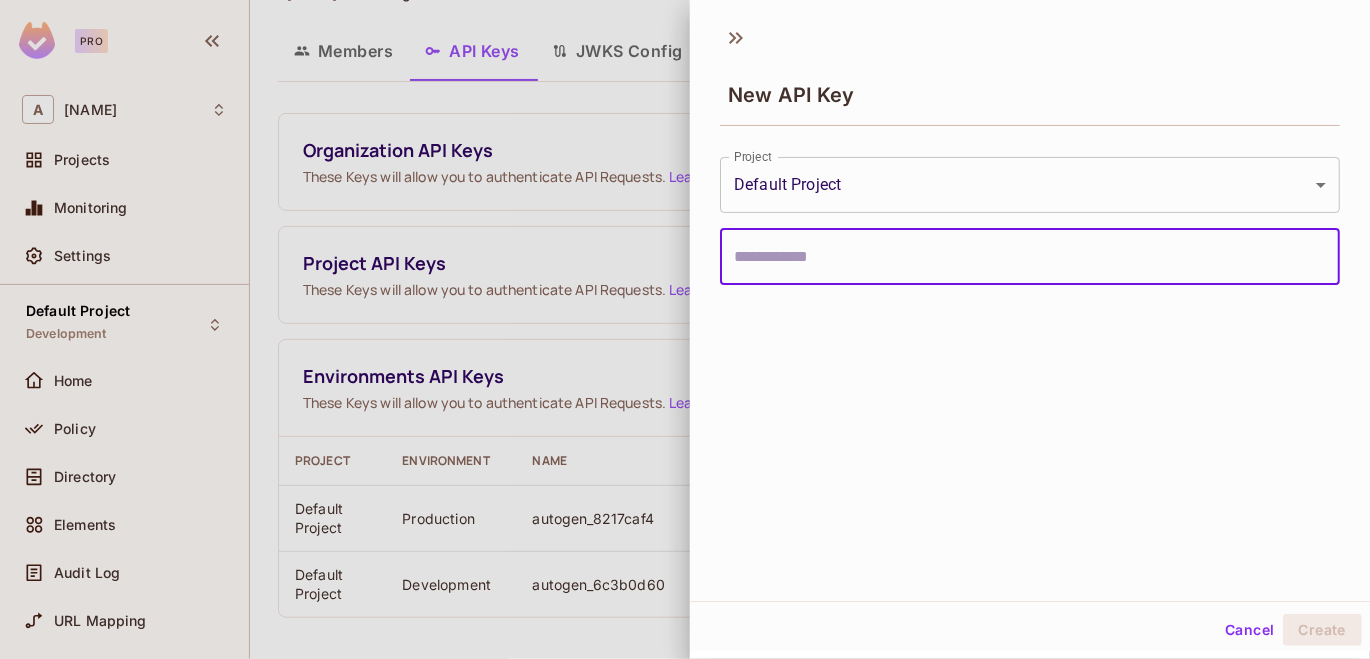 type on "*" 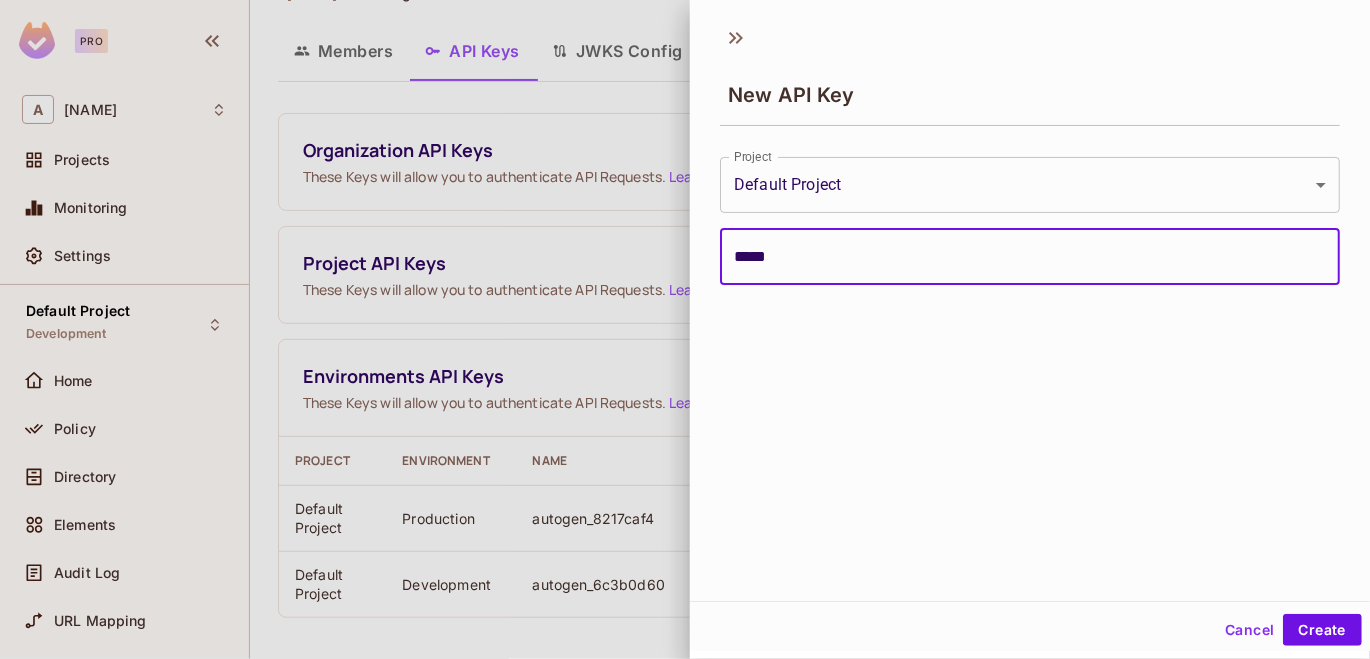 type on "*****" 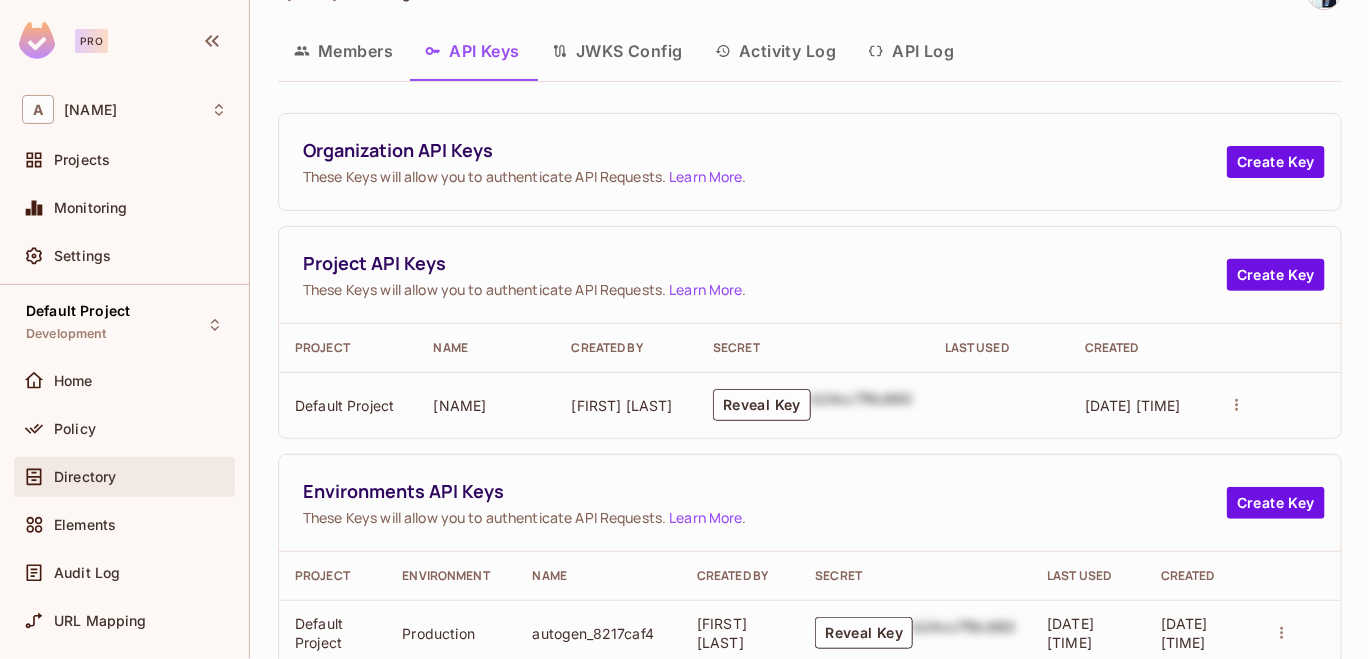 click on "Directory" at bounding box center [85, 477] 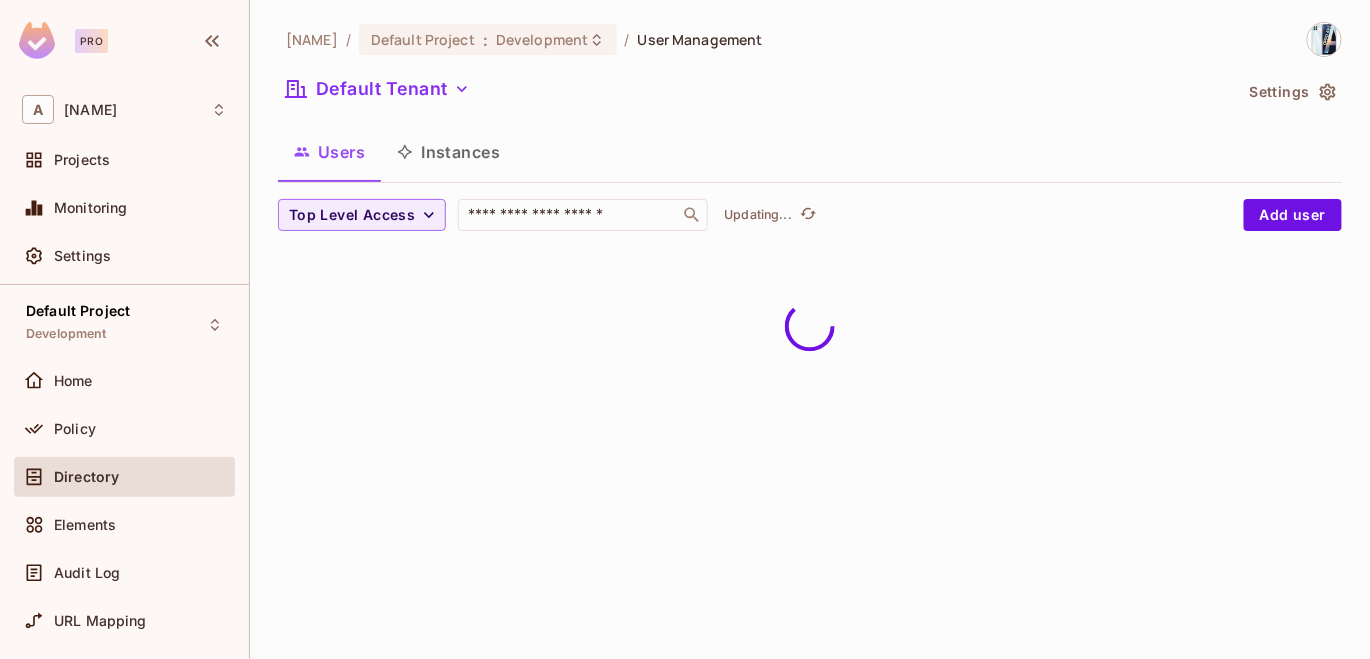 scroll, scrollTop: 0, scrollLeft: 0, axis: both 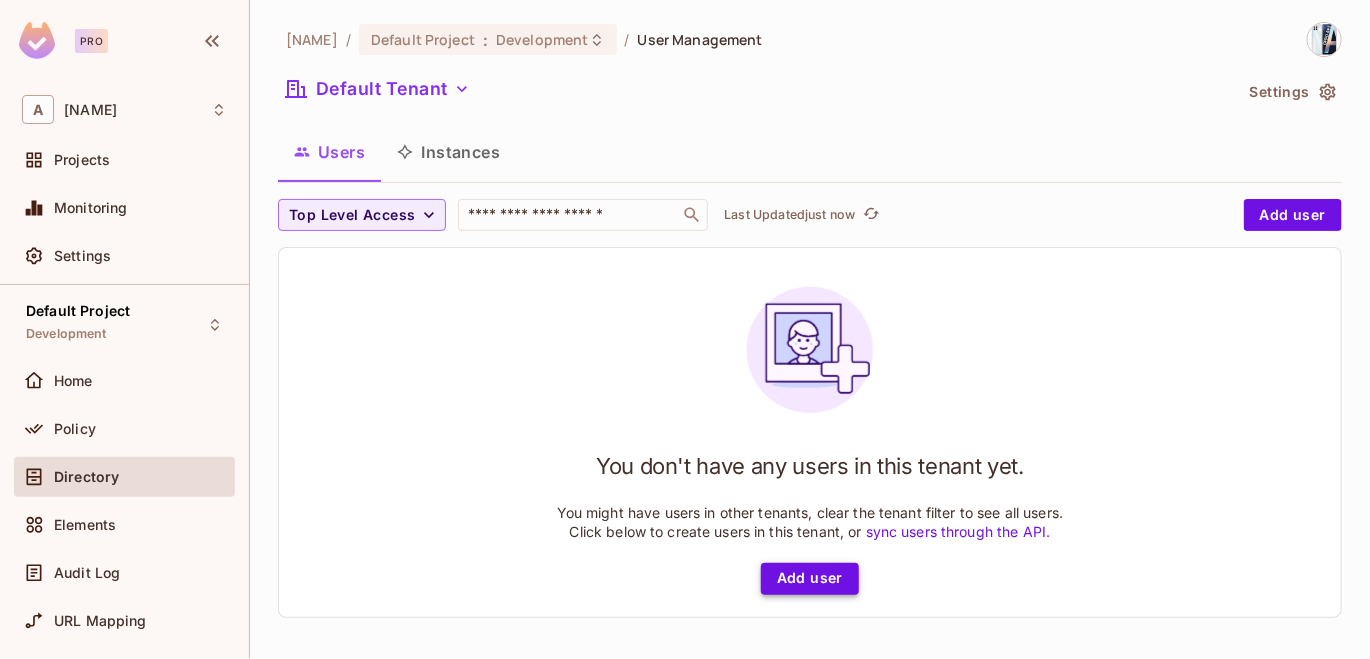 click on "Add user" at bounding box center [810, 579] 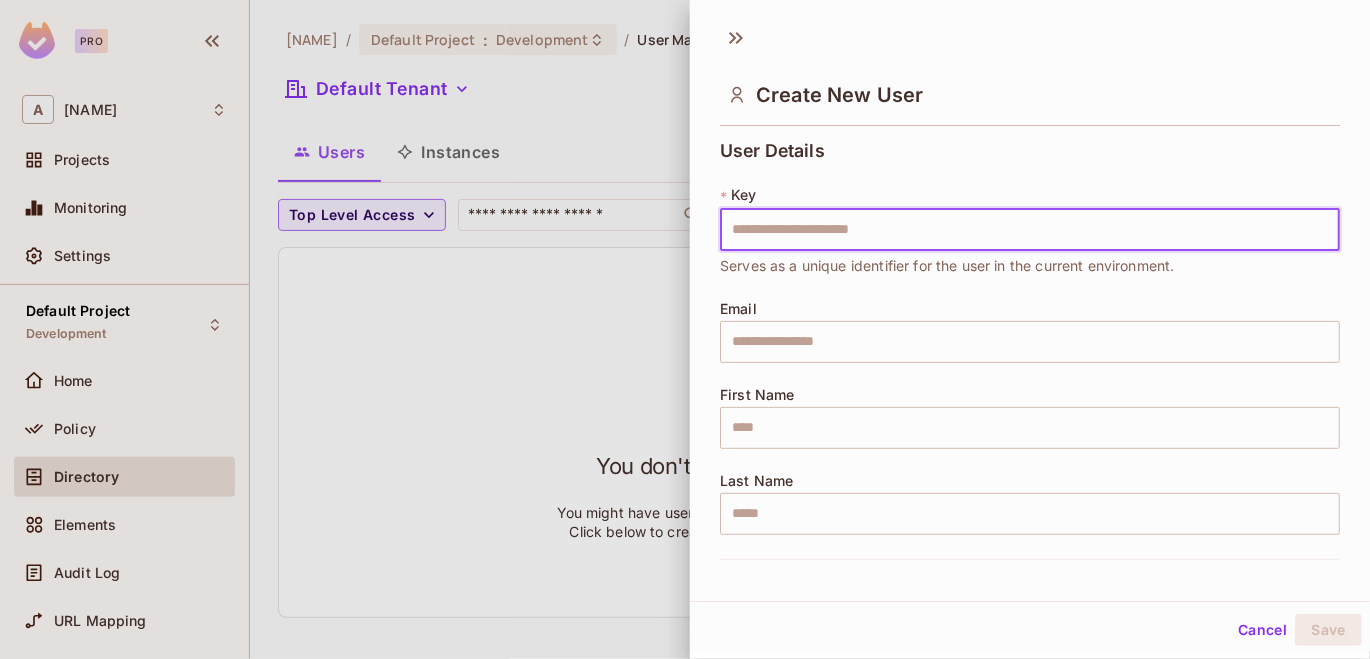 click at bounding box center (685, 329) 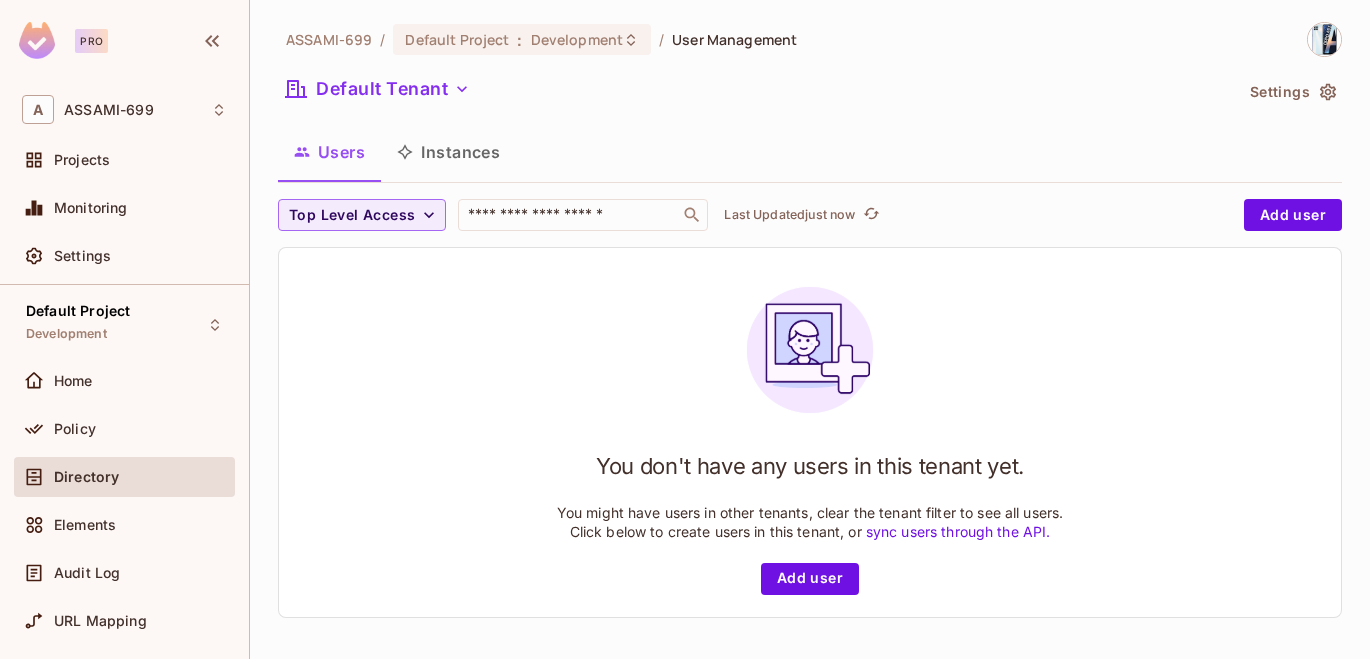 scroll, scrollTop: 0, scrollLeft: 0, axis: both 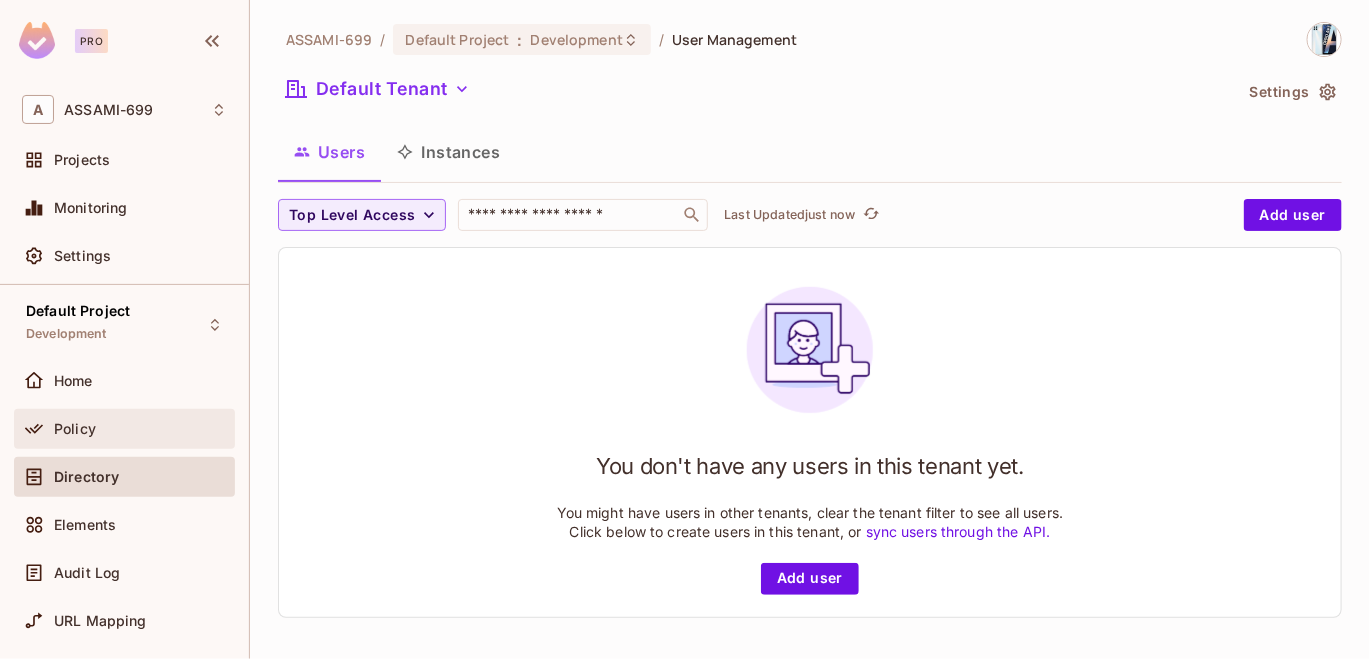 click on "Policy" at bounding box center [124, 429] 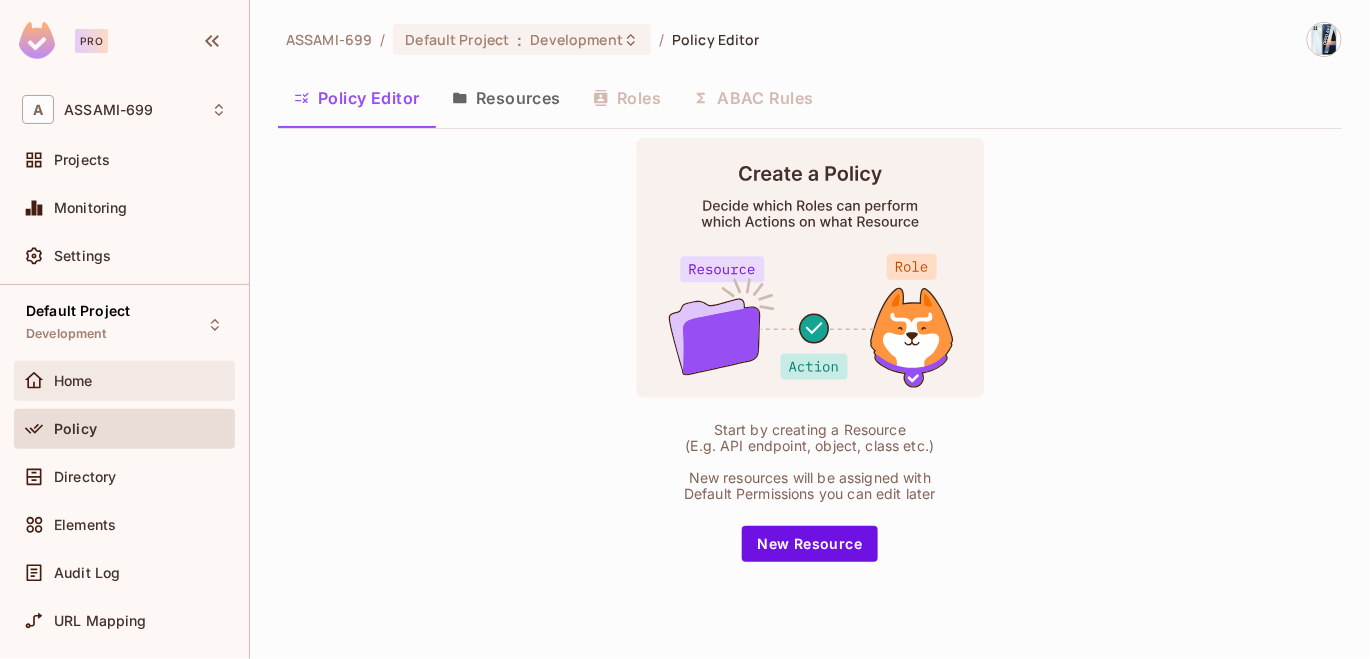 click on "Home" at bounding box center [140, 381] 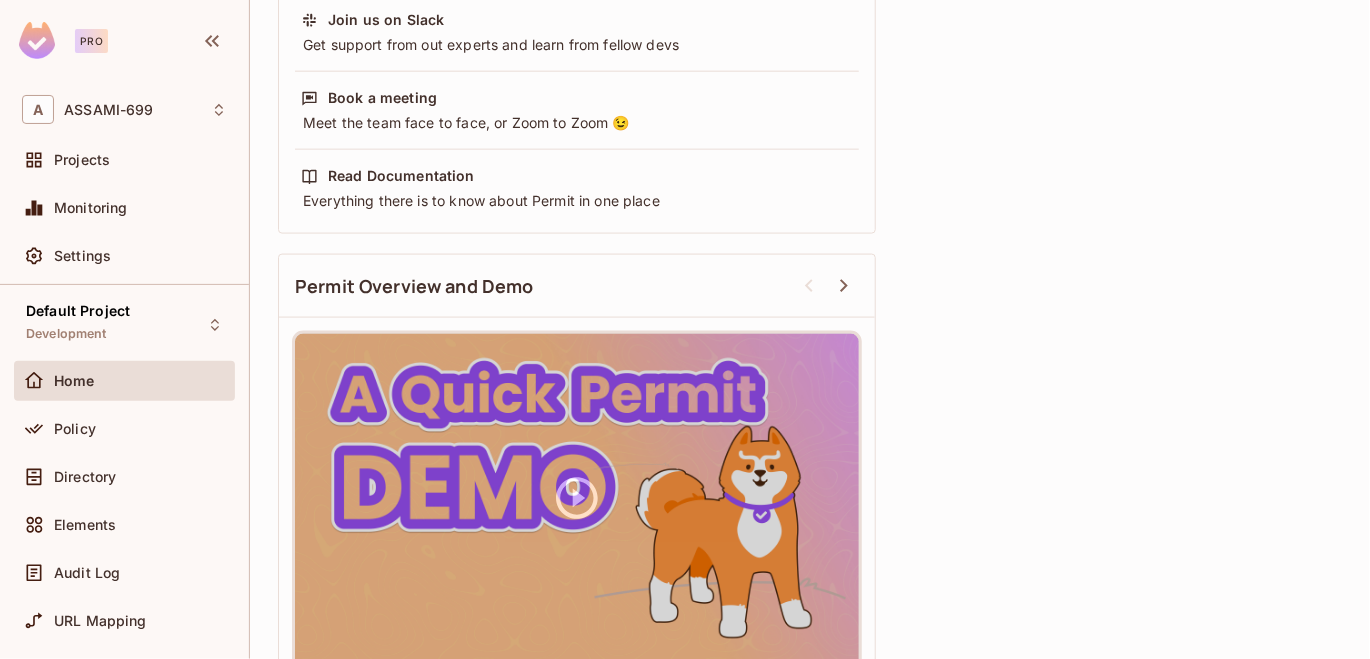 scroll, scrollTop: 762, scrollLeft: 0, axis: vertical 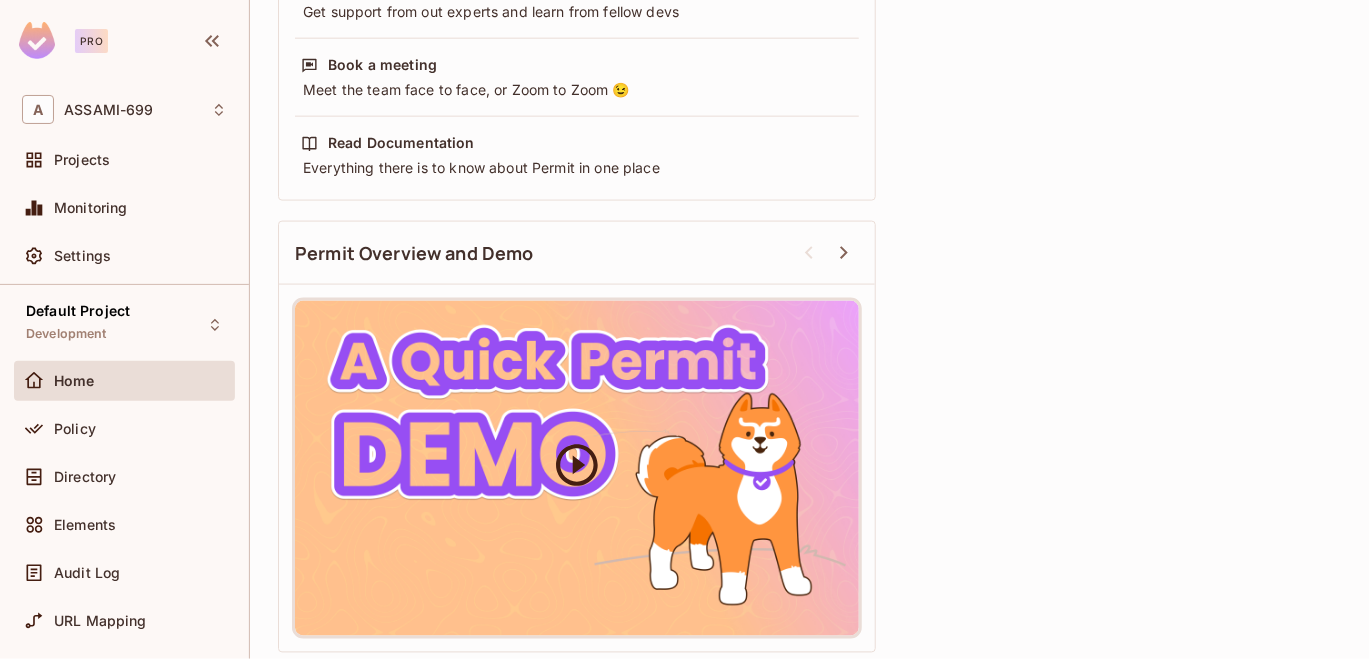 click 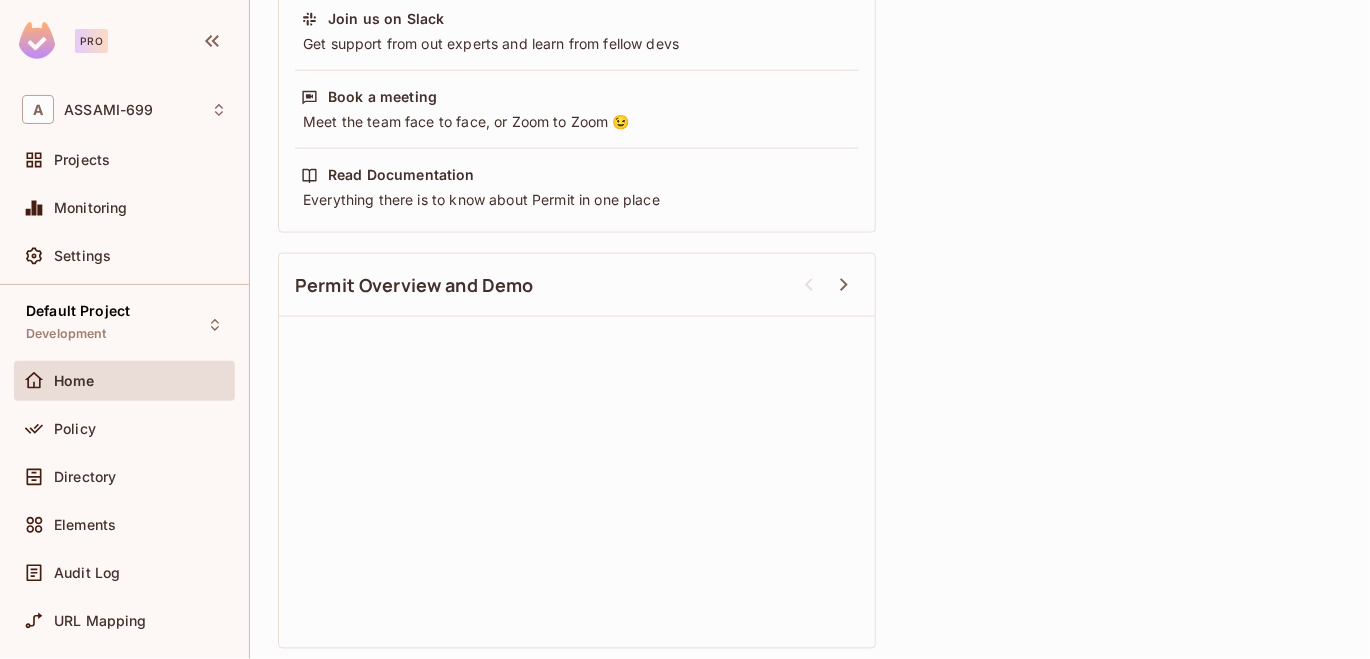 scroll, scrollTop: 725, scrollLeft: 0, axis: vertical 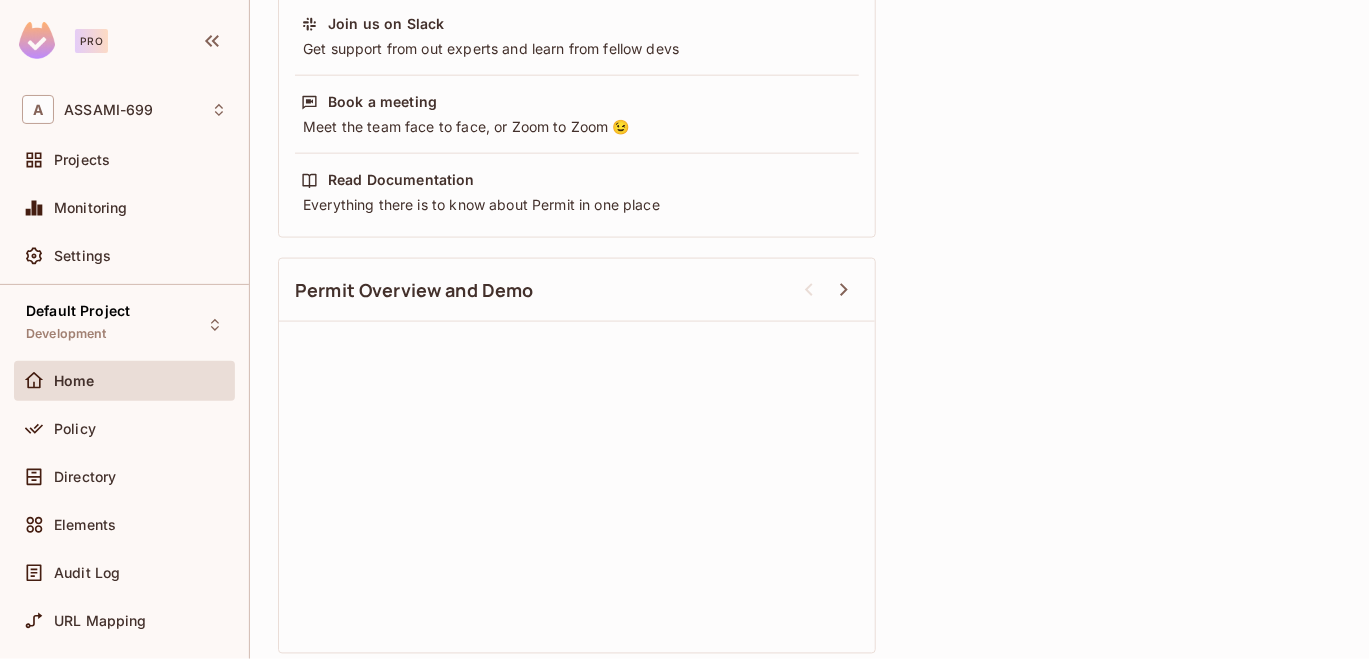 click on "Getting Started 4 Steps Left Create your workspace Your home base for permission management Create your first policy Manage access with roles, actions and resources Create Policy Manage access Sync users and manage their access Add Users Invite your team members Add members to this workspace or environment Invite Team Enforce access Add permission checks to your application code Connect Need Help? Join us on Slack Get support from out experts and learn from fellow devs Book a meeting Meet the team face to face, or Zoom to Zoom 😉 Read Documentation Everything there is to know about Permit in one place Permit Overview and Demo" at bounding box center (810, 37) 